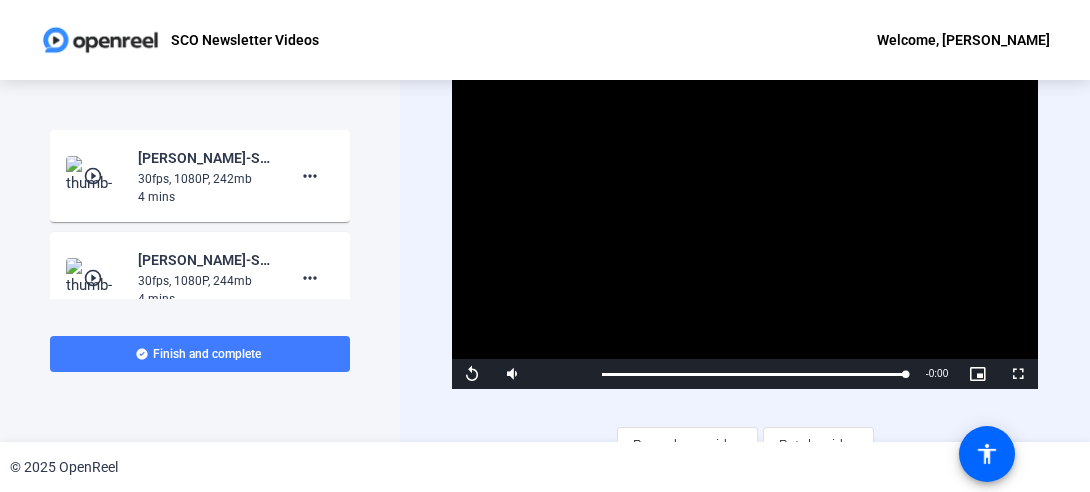 scroll, scrollTop: 0, scrollLeft: 0, axis: both 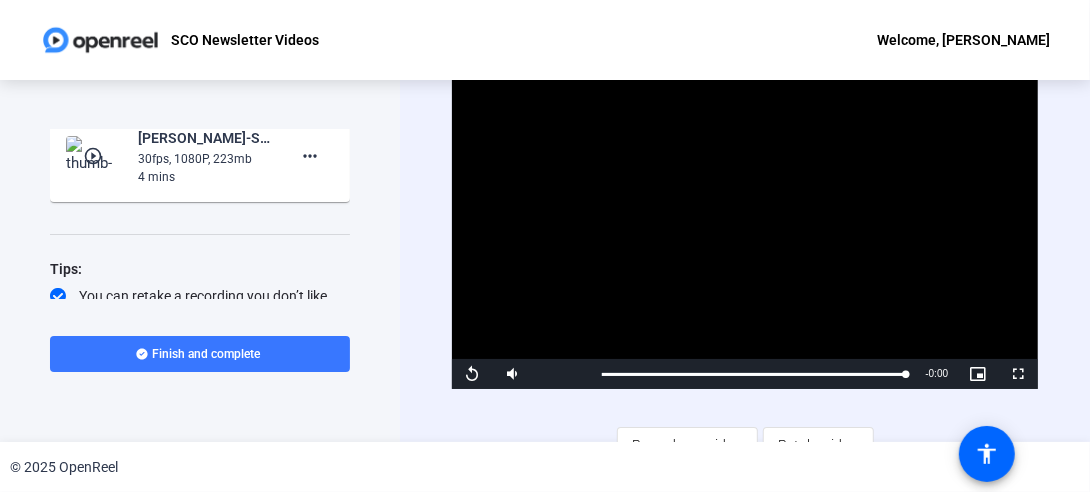 click on "play_circle_outline  Samantha O-Donoghue-SCO Career Fair-SCO Newsletter Videos-1753205642834-webcam  30fps, 1080P, 223mb  4 mins more_horiz" 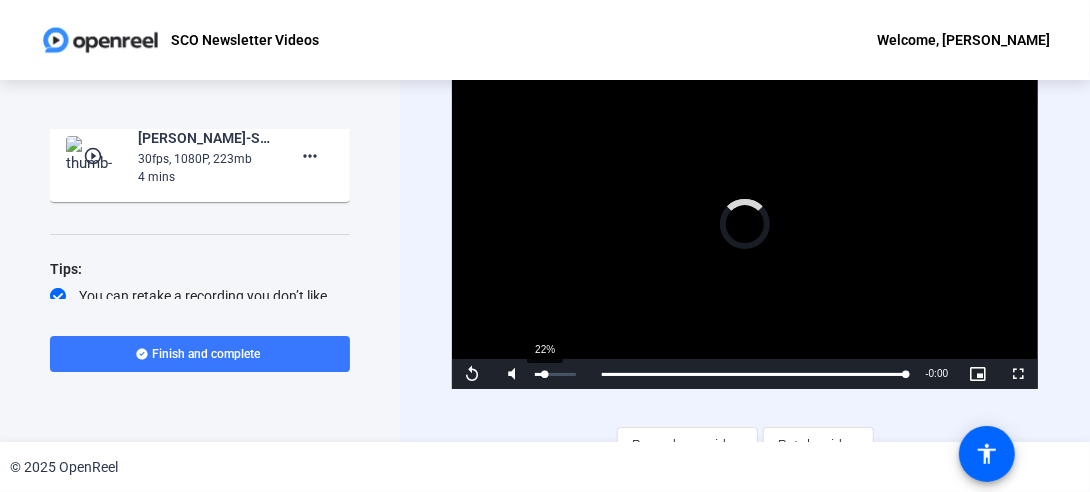 drag, startPoint x: 899, startPoint y: 367, endPoint x: 543, endPoint y: 371, distance: 356.02246 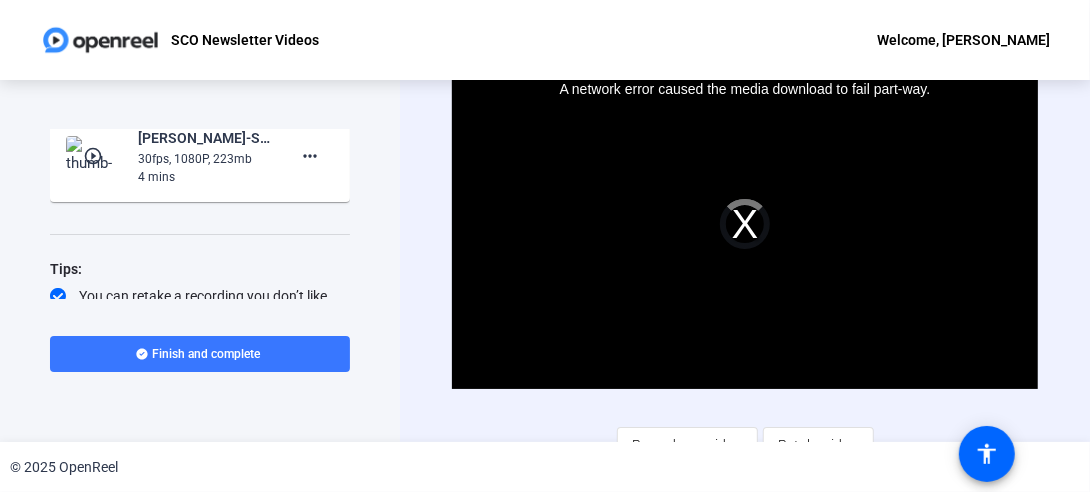 click on "A network error caused the media download to fail part-way." at bounding box center (745, 224) 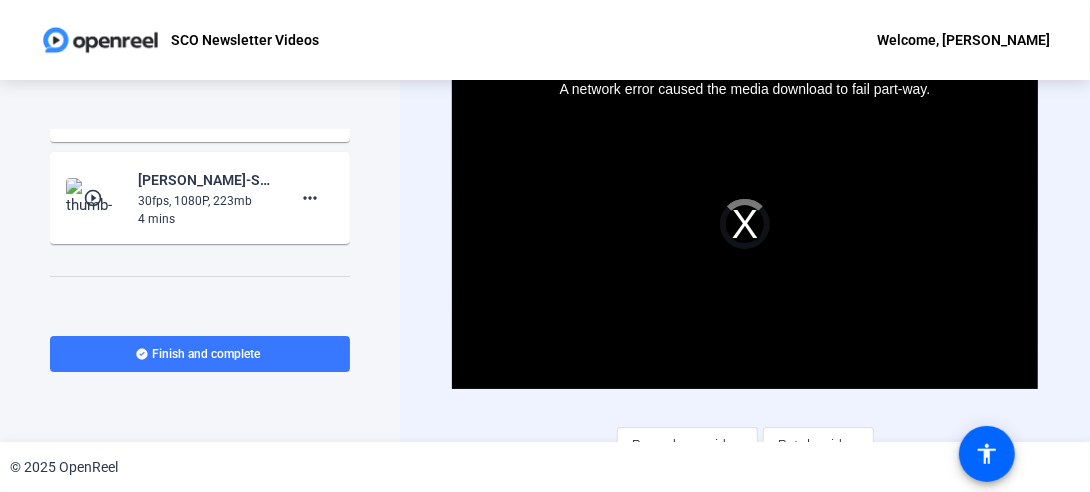 scroll, scrollTop: 144, scrollLeft: 0, axis: vertical 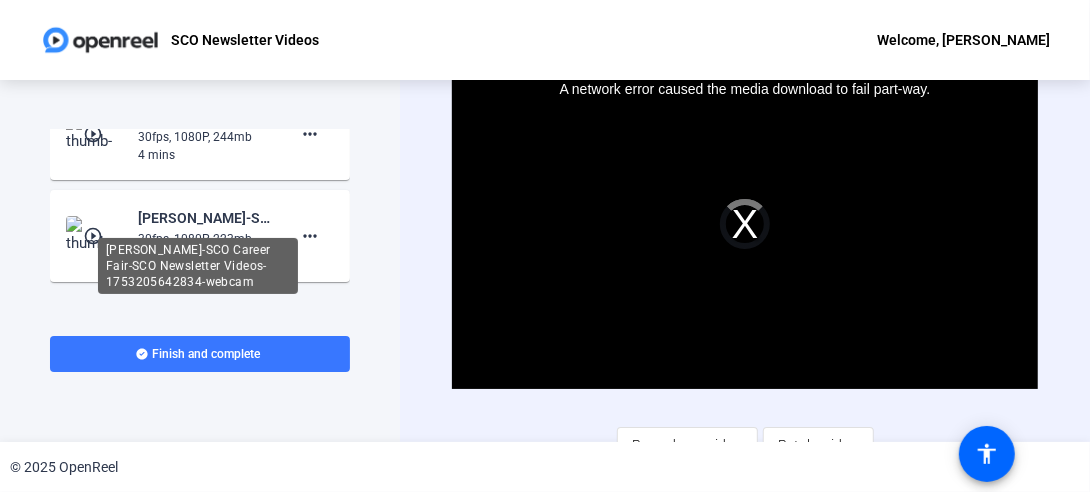 click on "[PERSON_NAME]-SCO Career Fair-SCO Newsletter Videos-1753205642834-webcam" 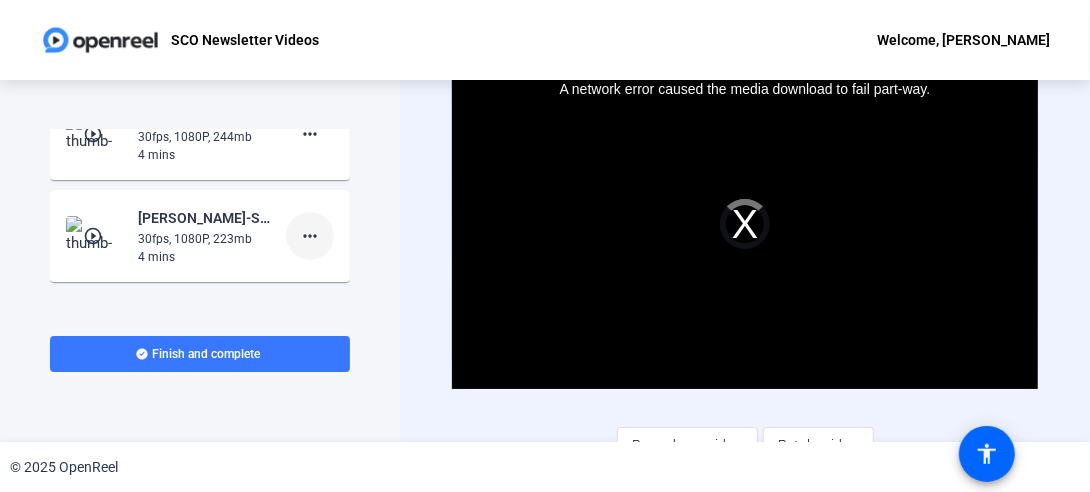 click on "more_horiz" 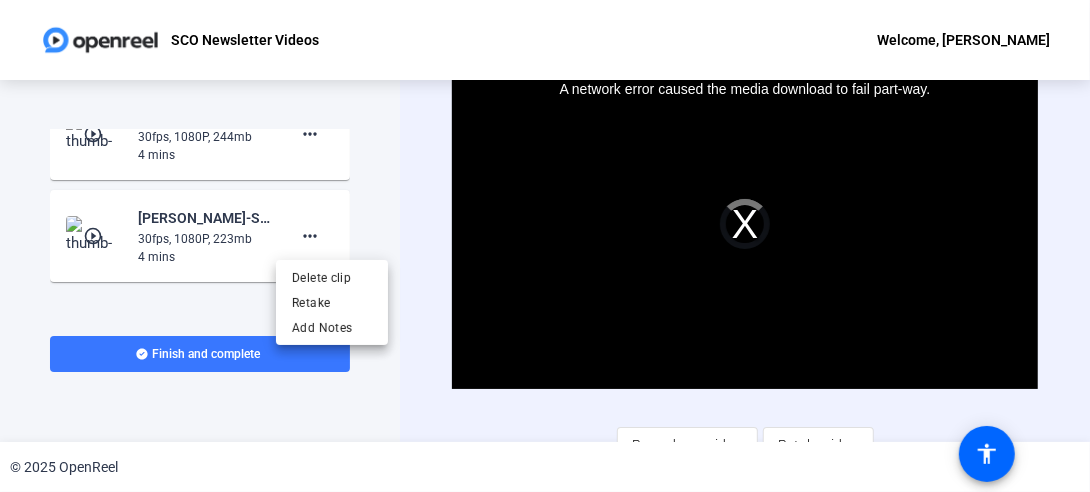 click at bounding box center [545, 246] 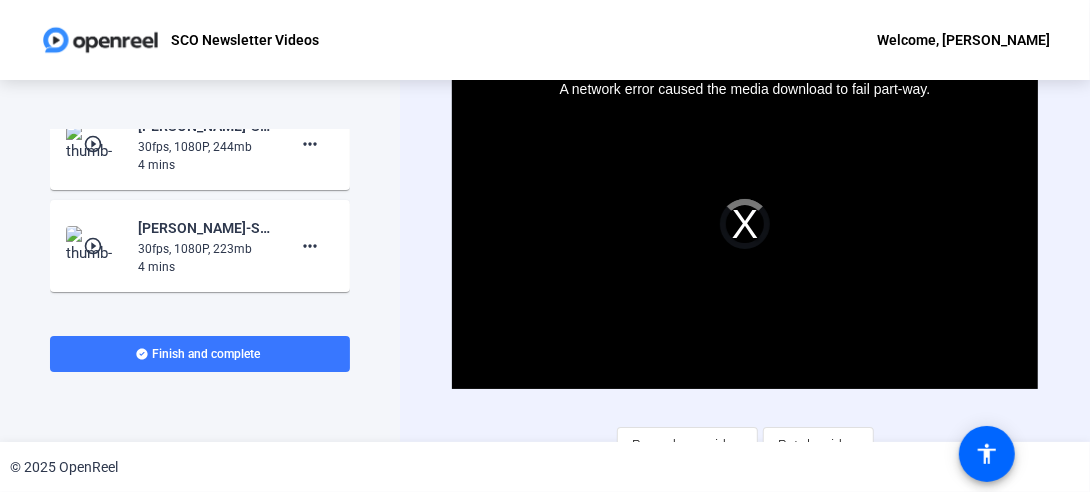 scroll, scrollTop: 138, scrollLeft: 0, axis: vertical 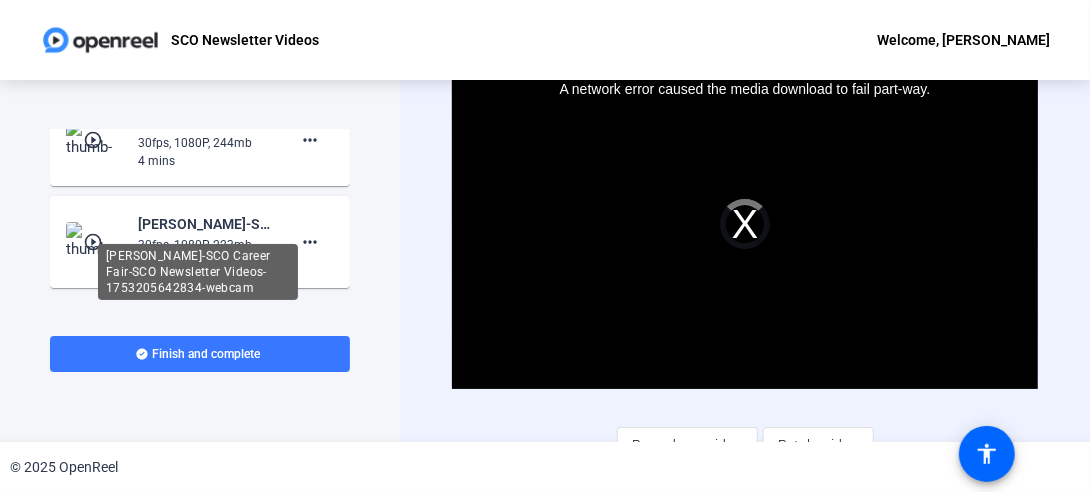 click on "[PERSON_NAME]-SCO Career Fair-SCO Newsletter Videos-1753205642834-webcam" at bounding box center (198, 272) 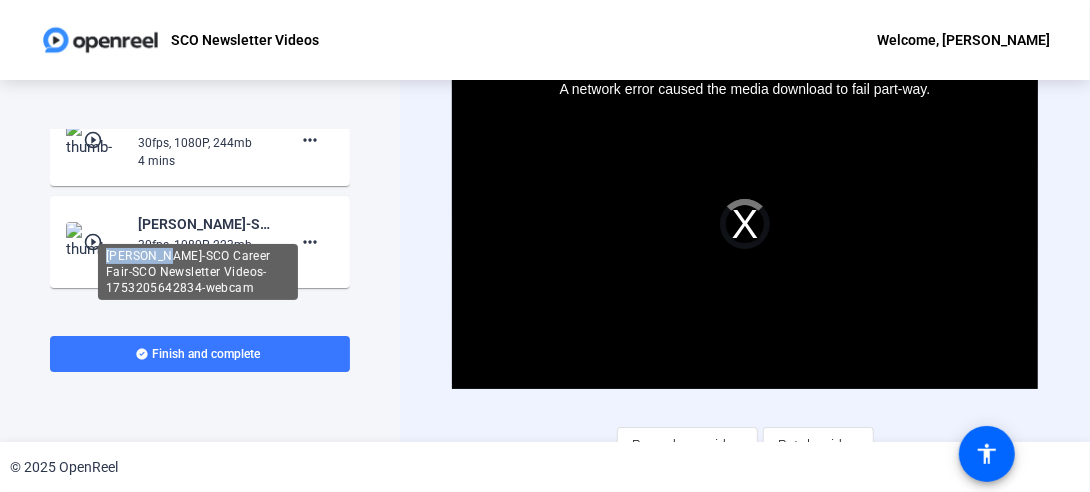 click on "[PERSON_NAME]-SCO Career Fair-SCO Newsletter Videos-1753205642834-webcam" at bounding box center (198, 272) 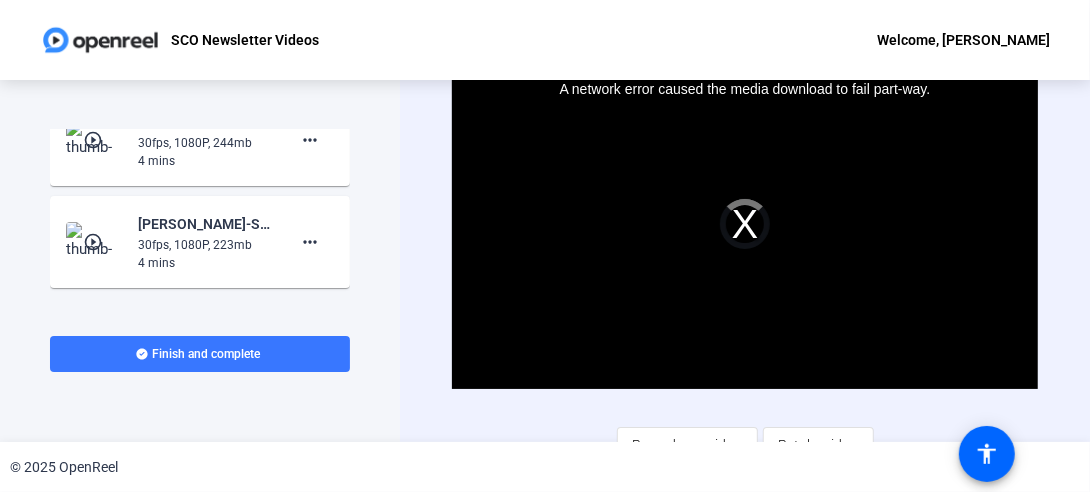 scroll, scrollTop: 14, scrollLeft: 0, axis: vertical 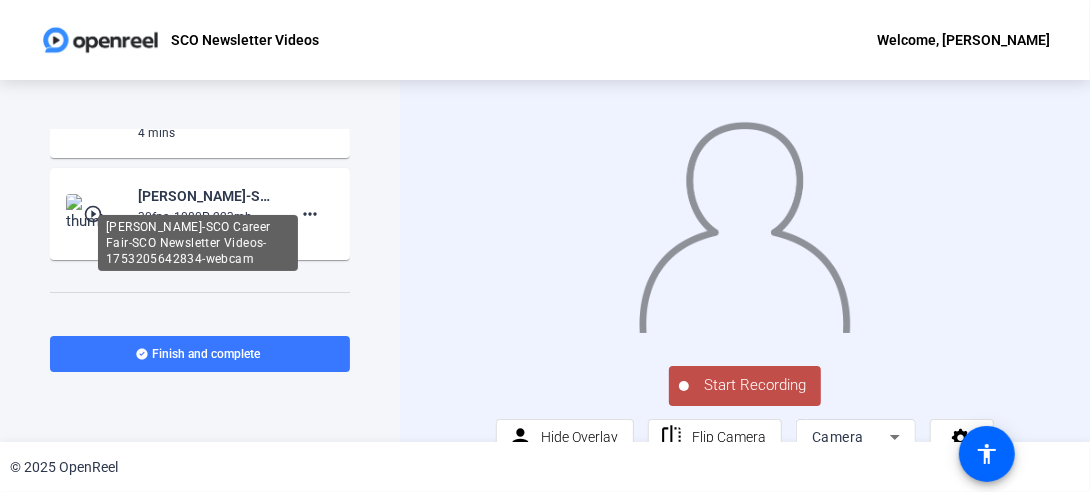 click on "[PERSON_NAME]-SCO Career Fair-SCO Newsletter Videos-1753205642834-webcam" at bounding box center (198, 243) 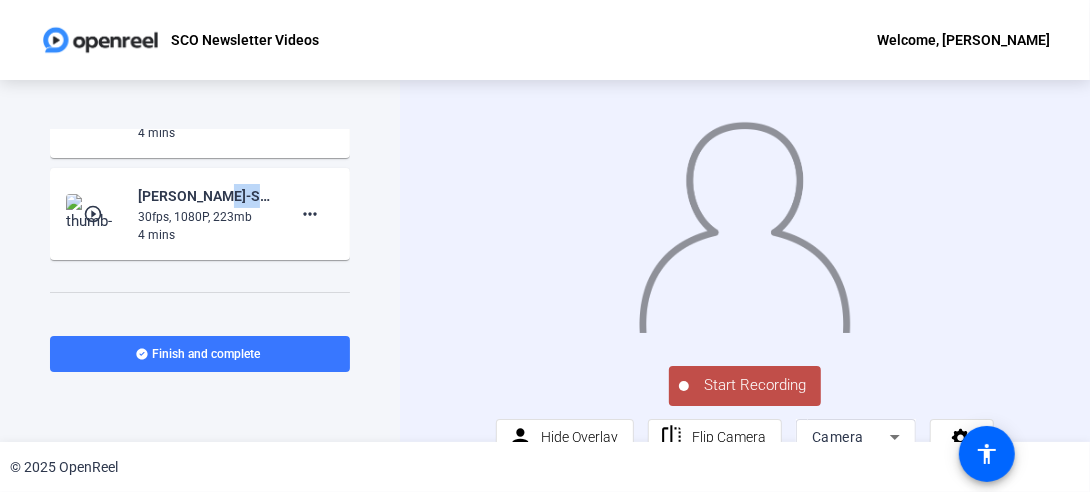 click on "[PERSON_NAME]-SCO Career Fair-SCO Newsletter Videos-1753205642834-webcam" 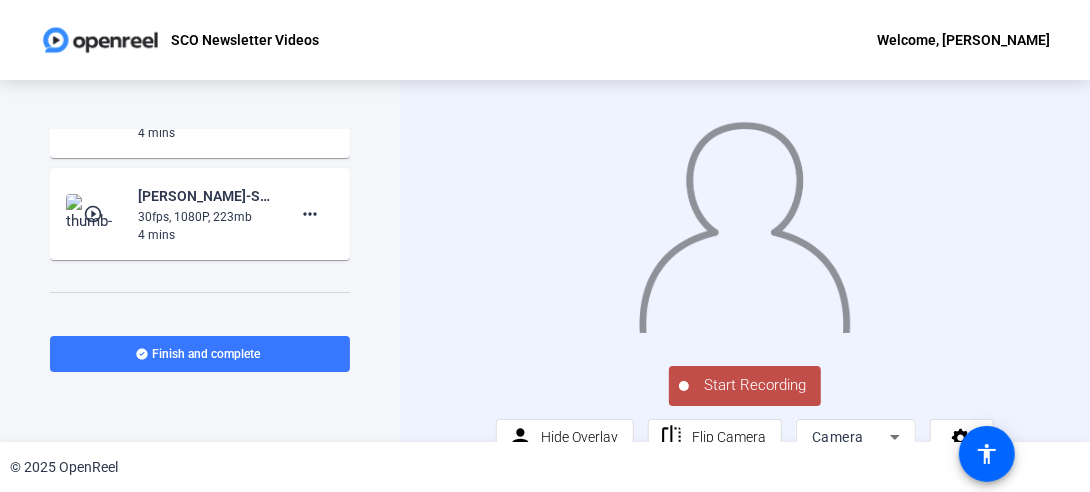 click on "4 mins" 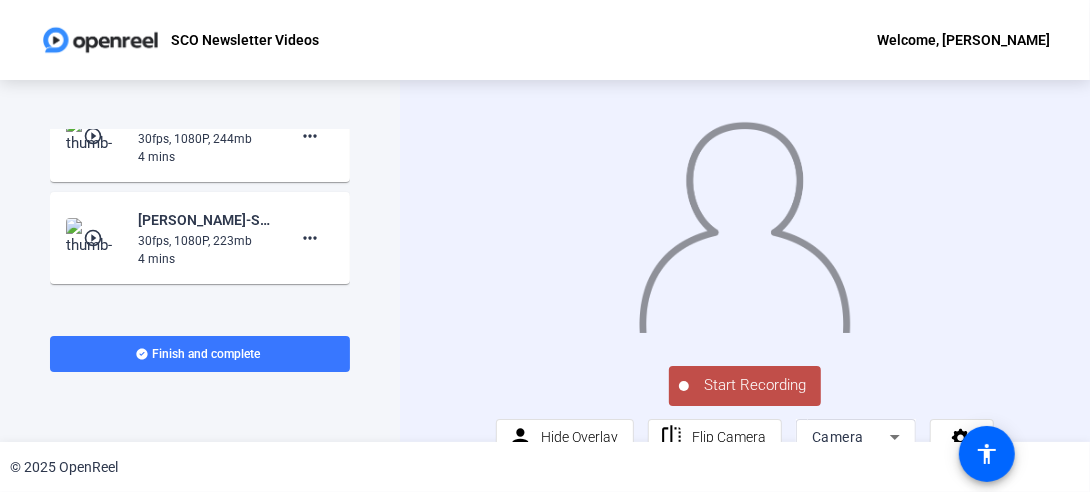 scroll, scrollTop: 138, scrollLeft: 0, axis: vertical 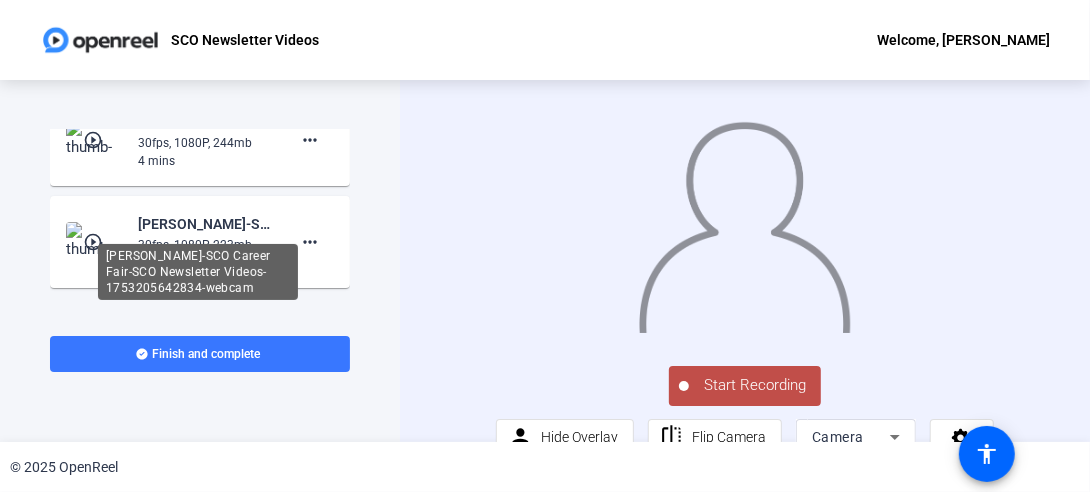 click on "[PERSON_NAME]-SCO Career Fair-SCO Newsletter Videos-1753205642834-webcam" 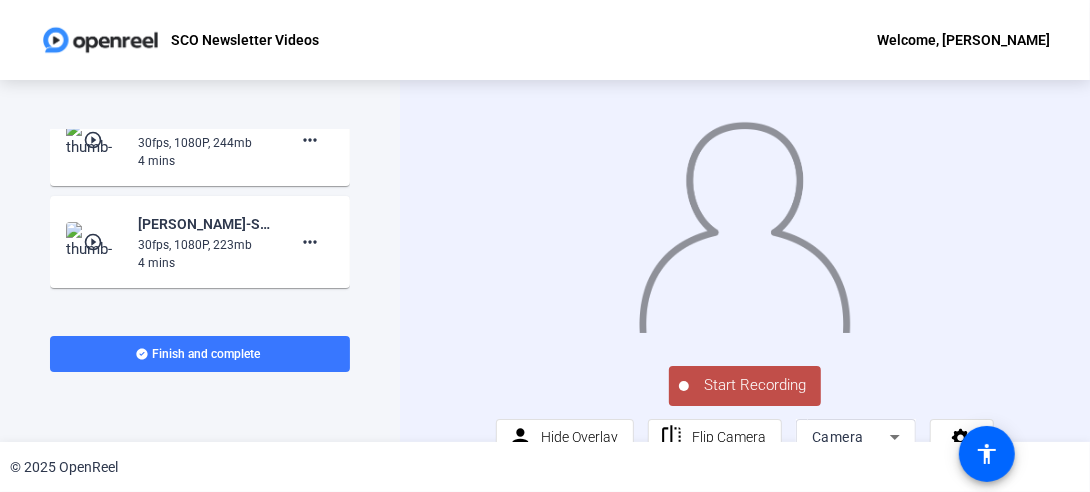 click on "30fps, 1080P, 223mb" 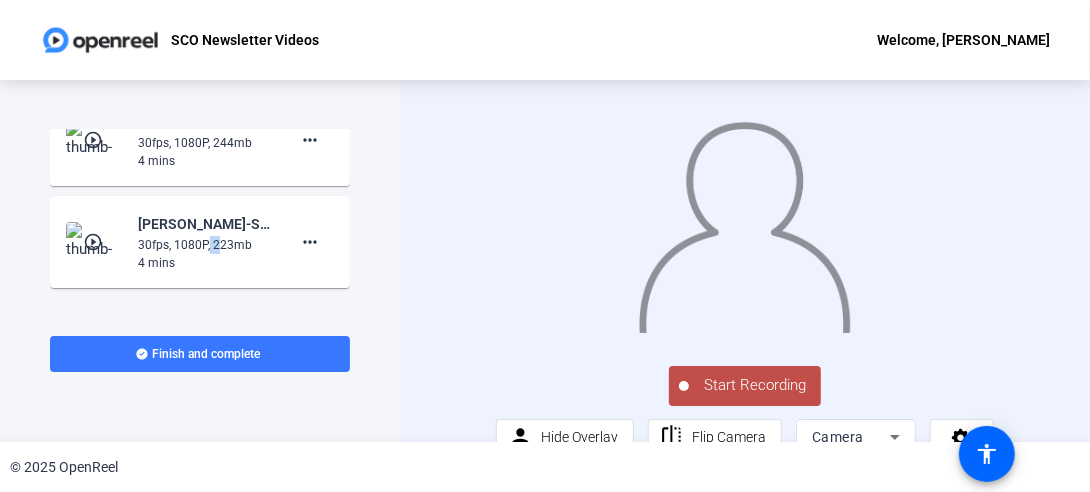 click on "30fps, 1080P, 223mb" 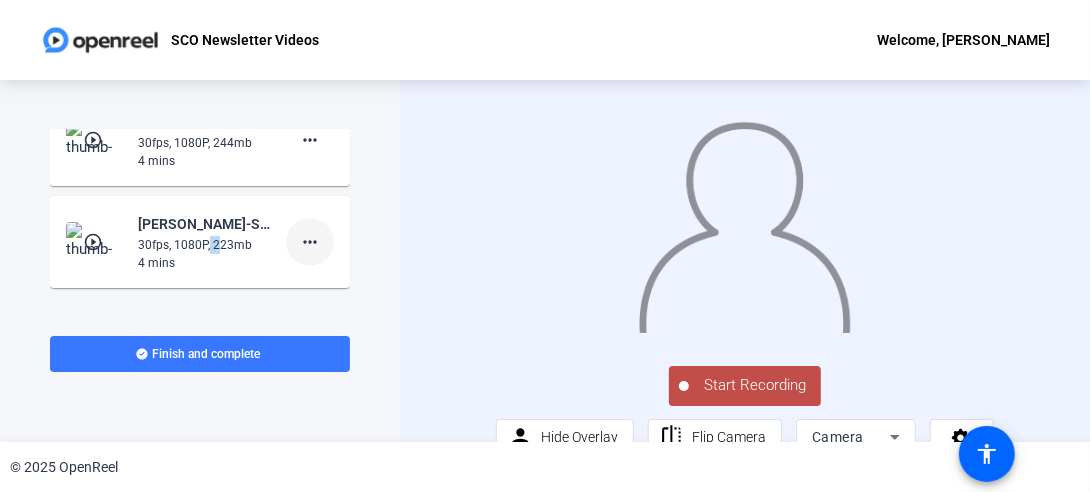 drag, startPoint x: 199, startPoint y: 239, endPoint x: 305, endPoint y: 247, distance: 106.30146 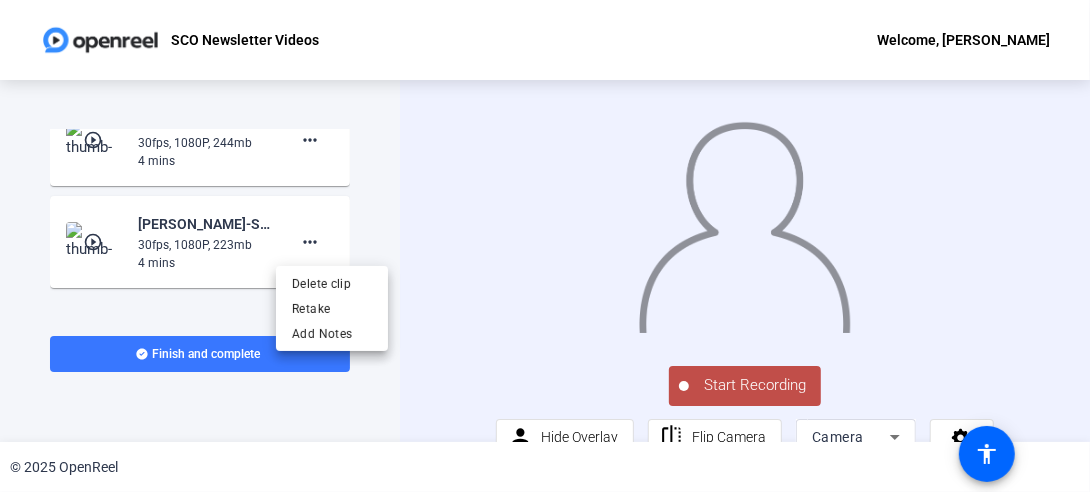 click at bounding box center [545, 246] 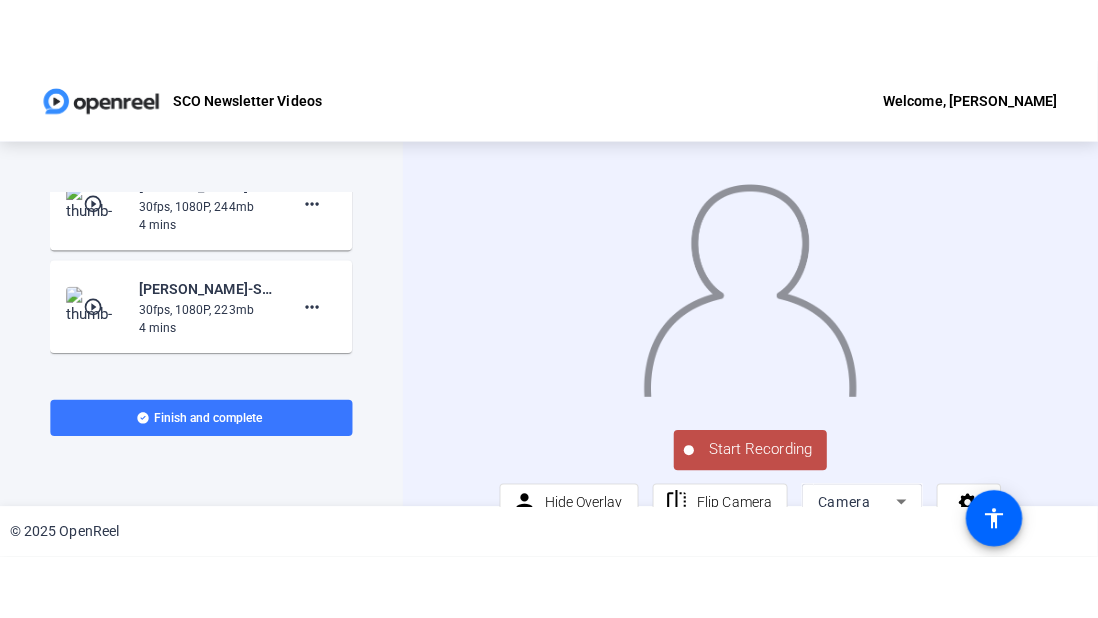 scroll, scrollTop: 162, scrollLeft: 0, axis: vertical 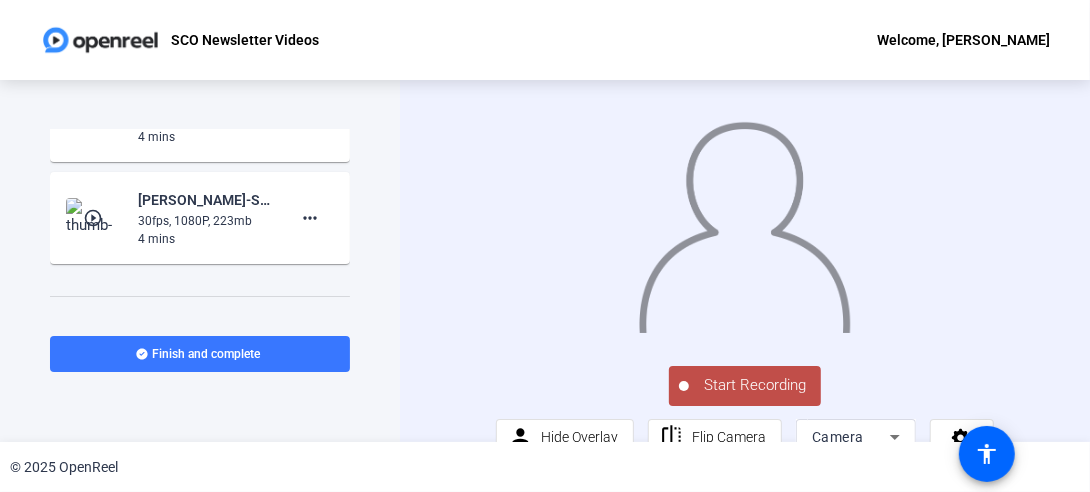 click on "play_circle_outline" 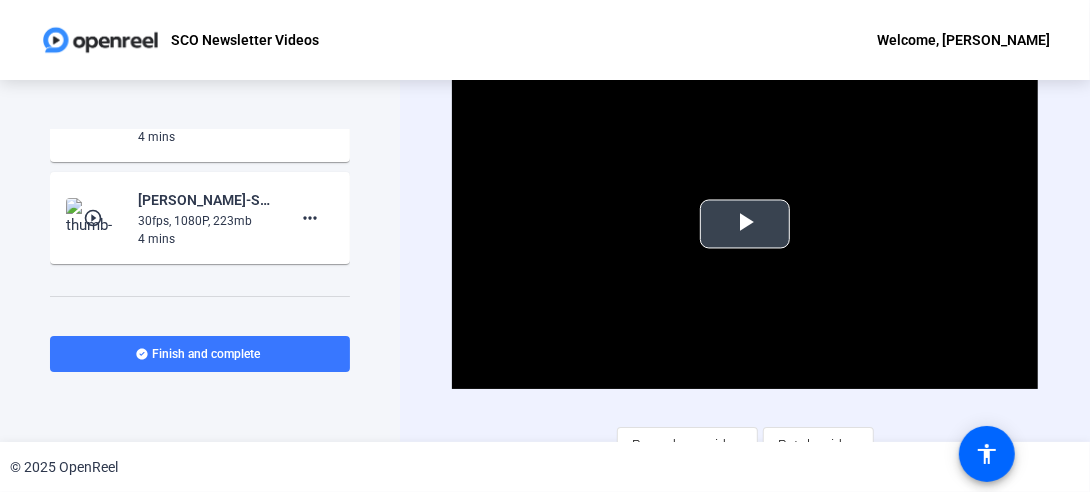 click at bounding box center (745, 224) 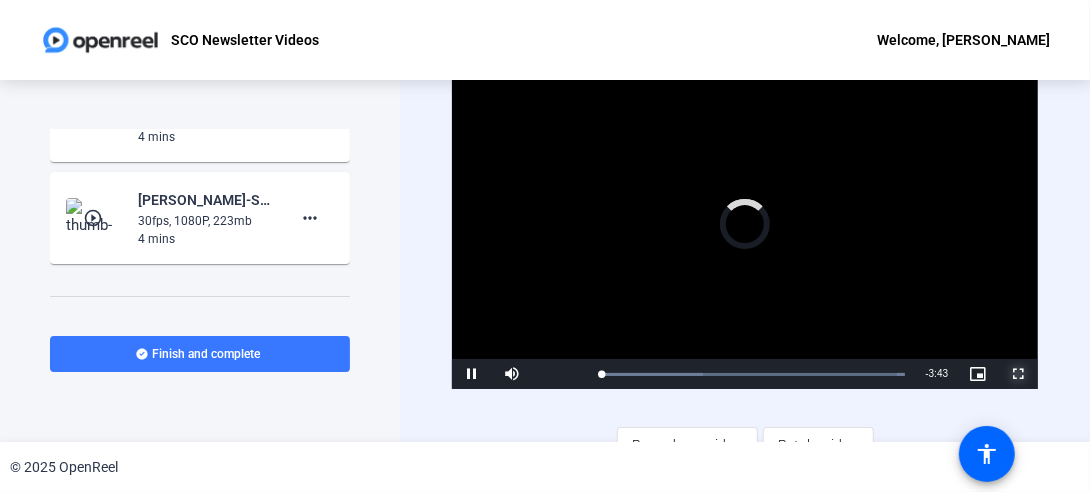 click at bounding box center [1018, 374] 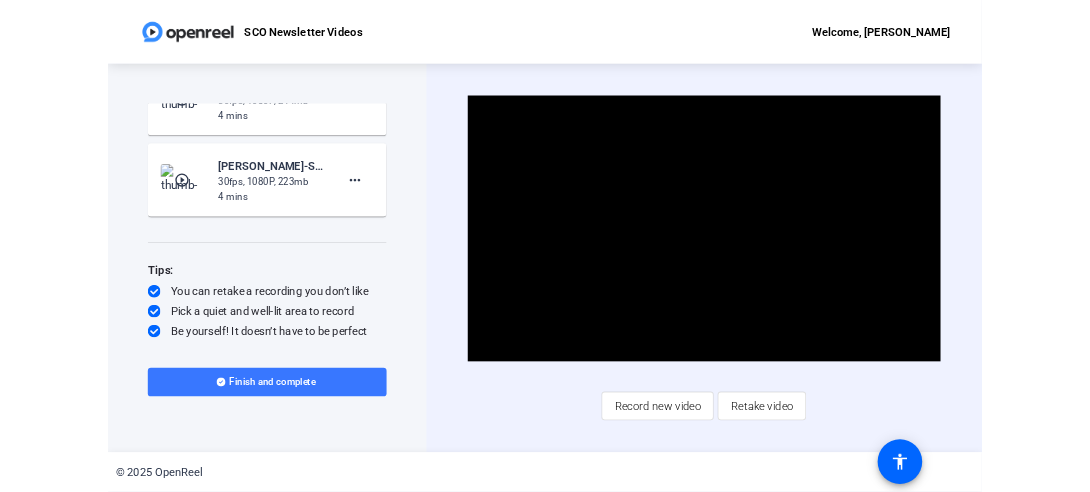 scroll, scrollTop: 162, scrollLeft: 0, axis: vertical 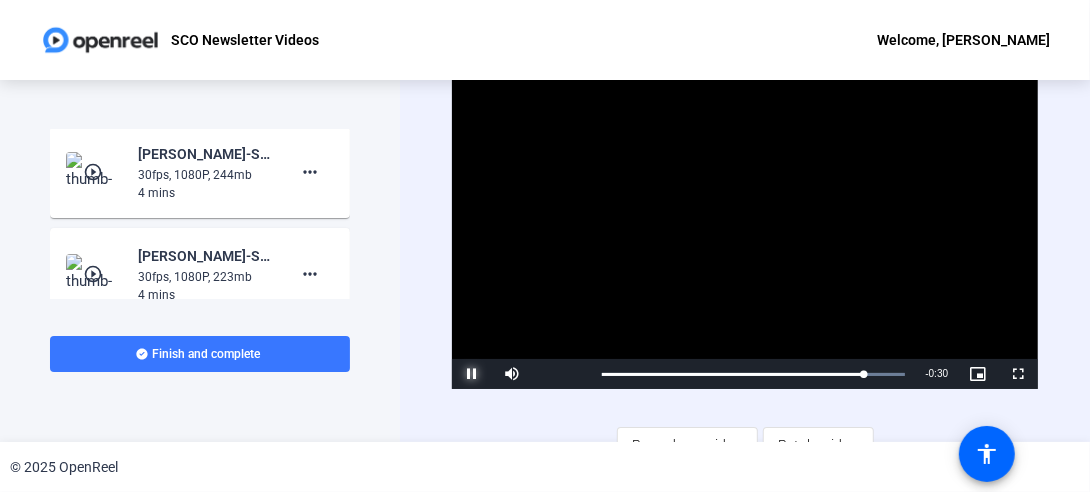 click at bounding box center [472, 374] 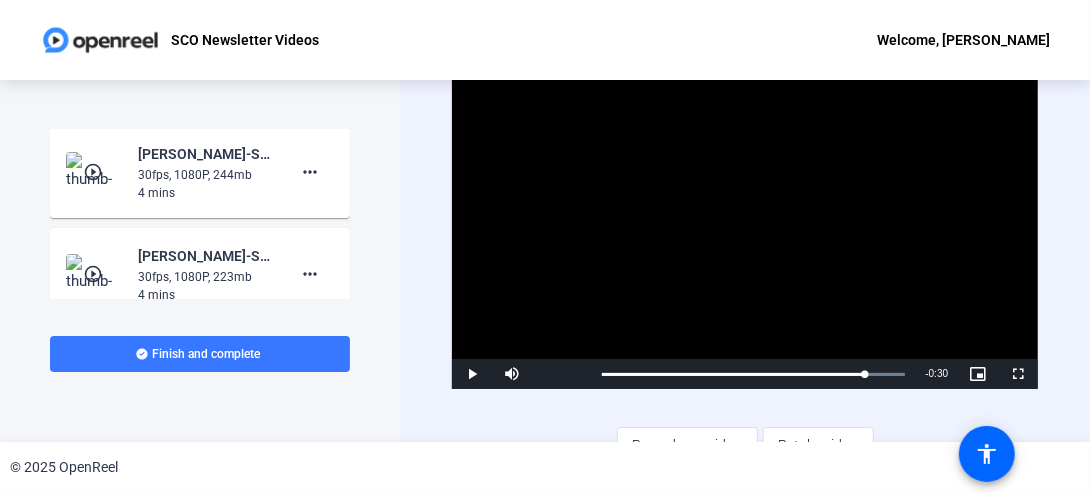 click on "30fps, 1080P, 244mb" 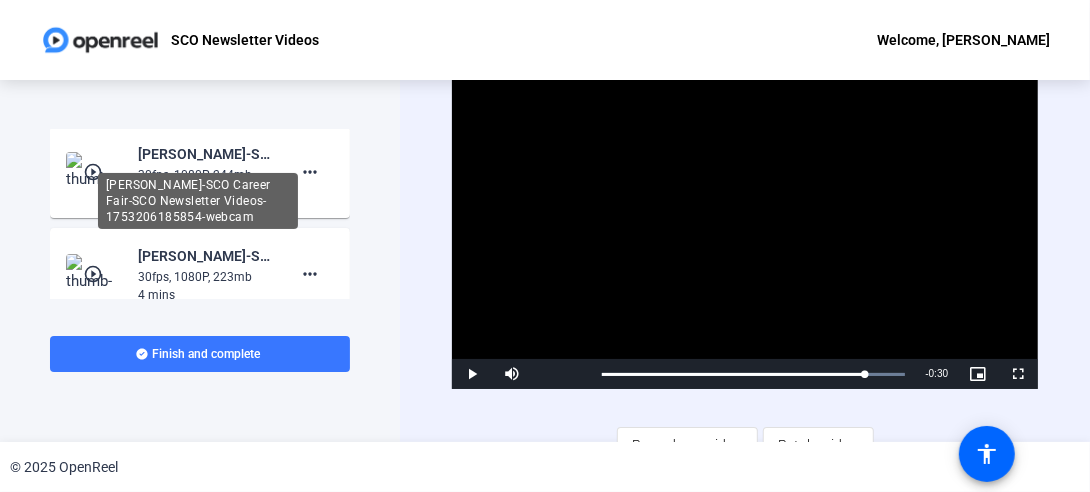 click on "[PERSON_NAME]-SCO Career Fair-SCO Newsletter Videos-1753206185854-webcam" 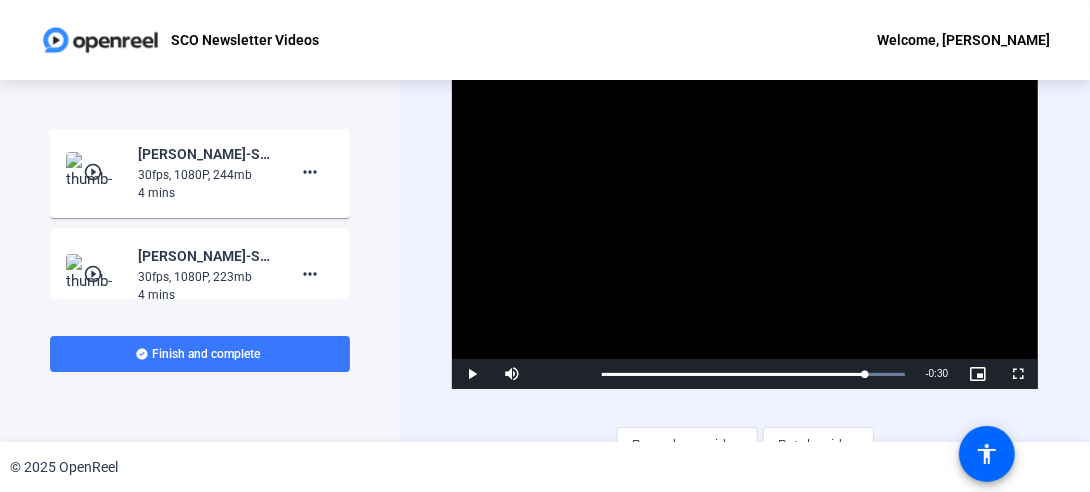 click on "play_circle_outline" 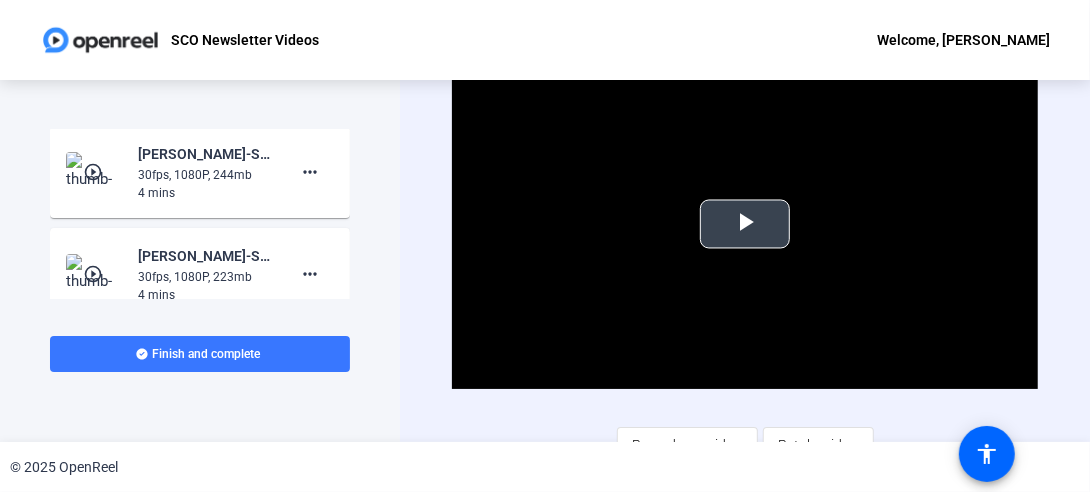 click at bounding box center (745, 224) 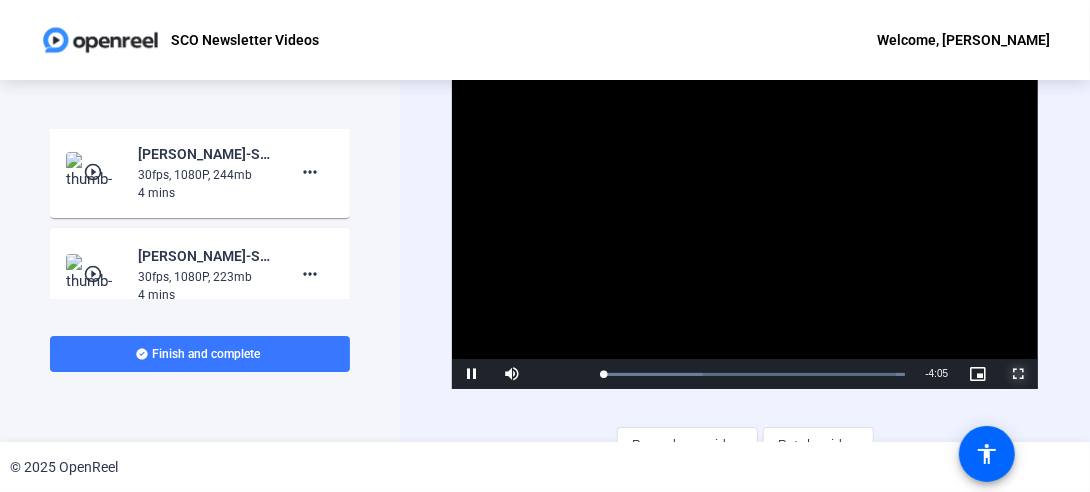 click at bounding box center [1018, 374] 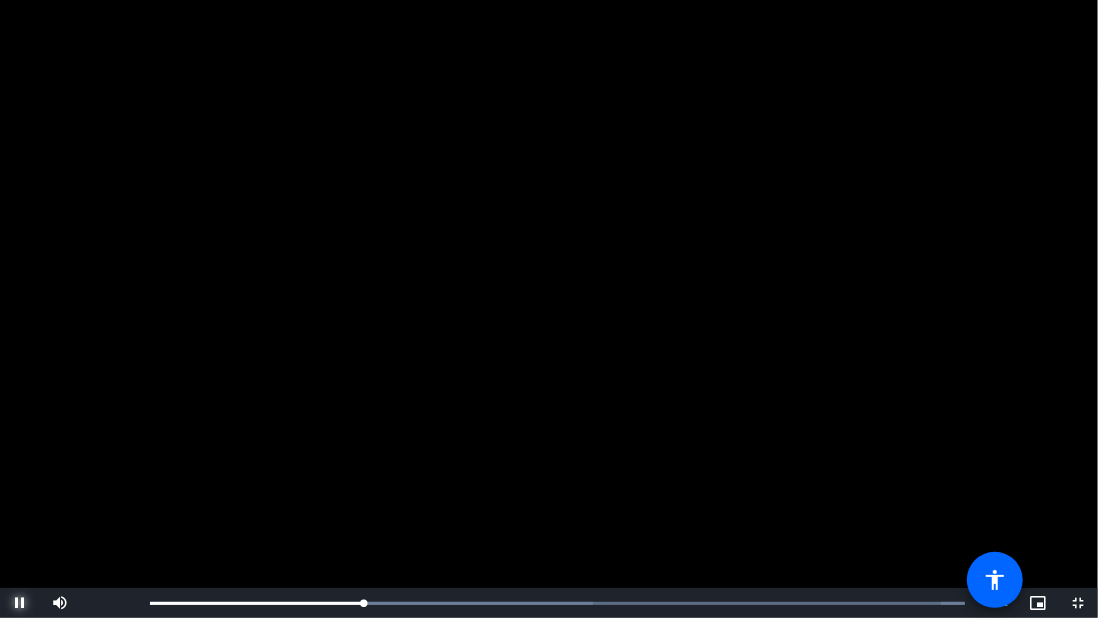 click at bounding box center (20, 603) 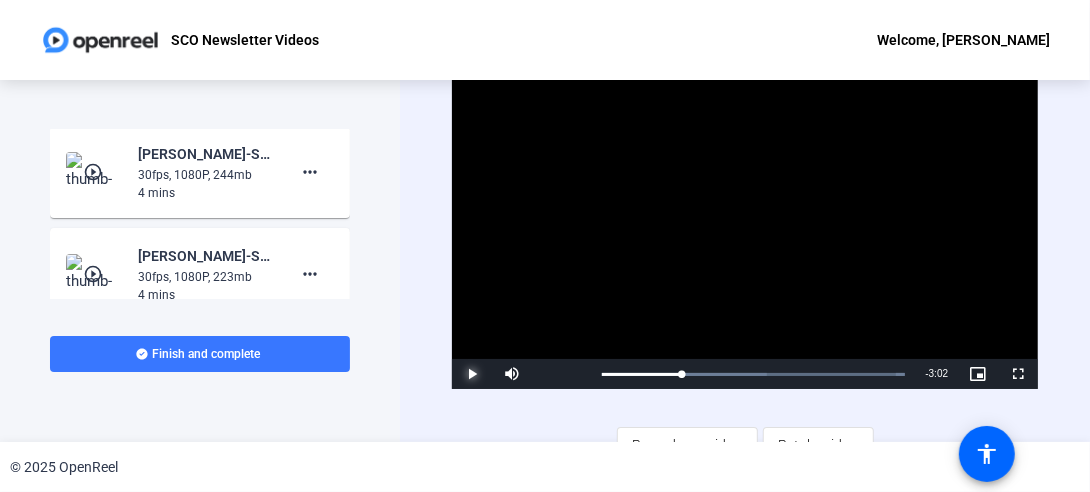 scroll, scrollTop: 0, scrollLeft: 0, axis: both 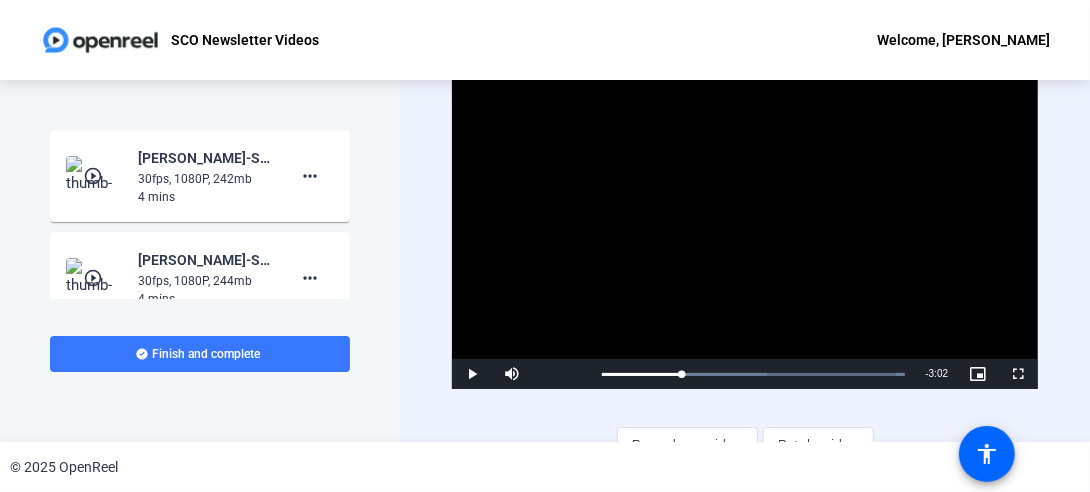 click on "play_circle_outline" 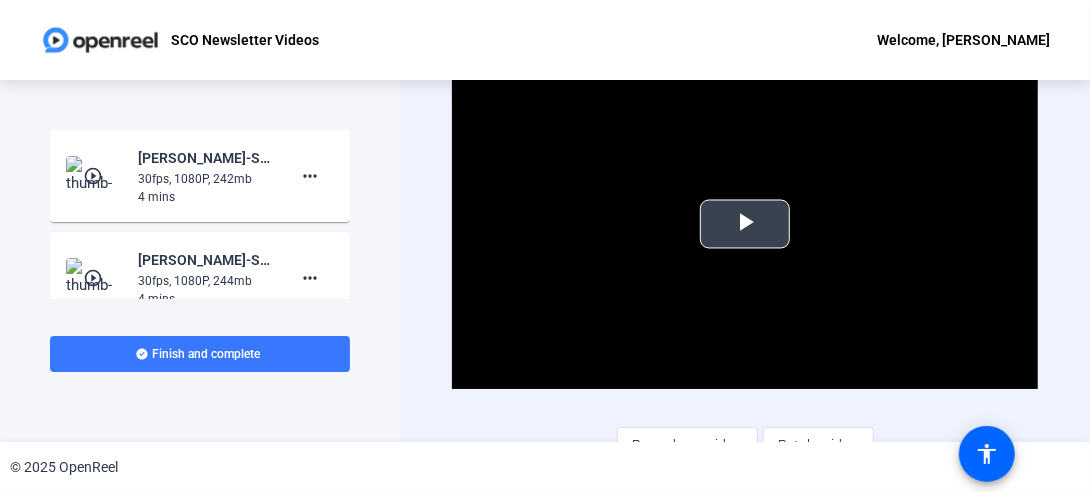 click at bounding box center [745, 224] 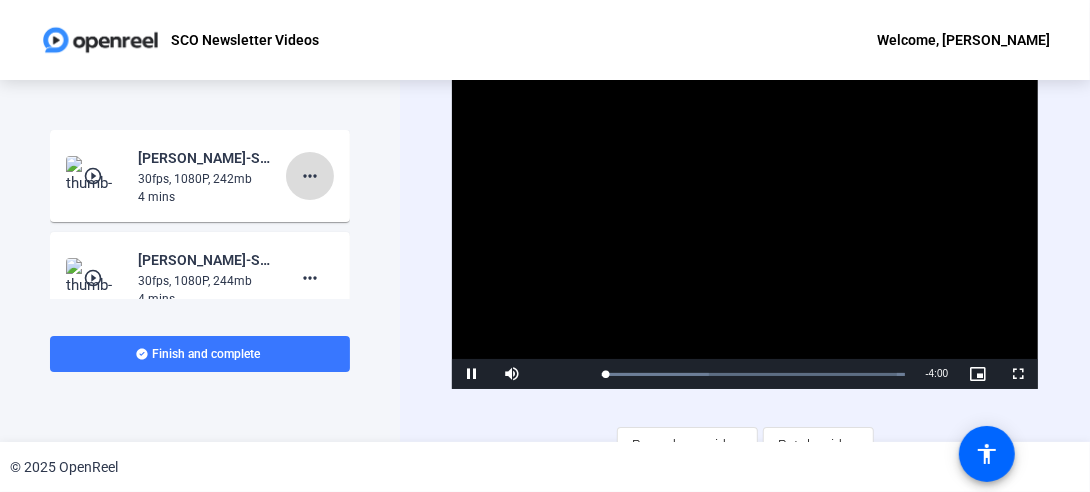 click on "more_horiz" 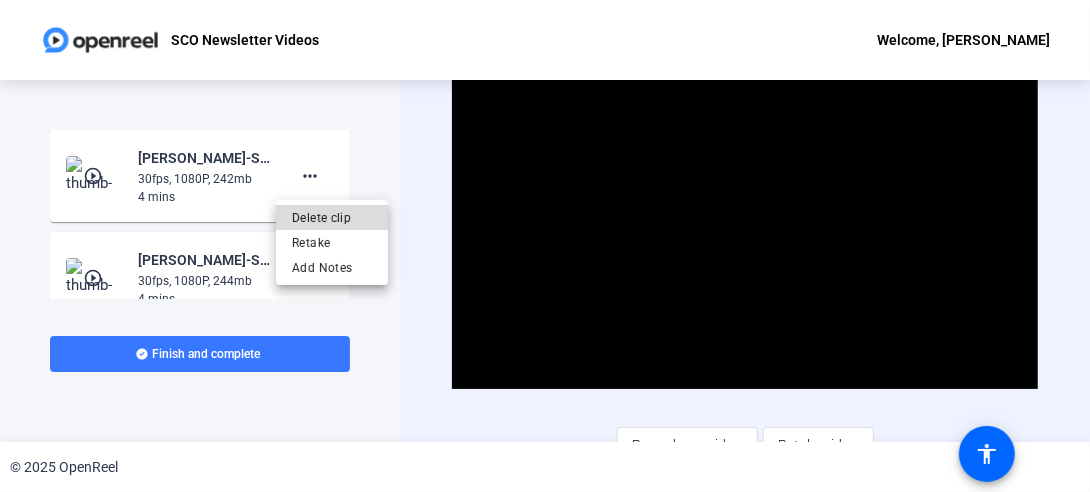 click on "Delete clip" at bounding box center [332, 218] 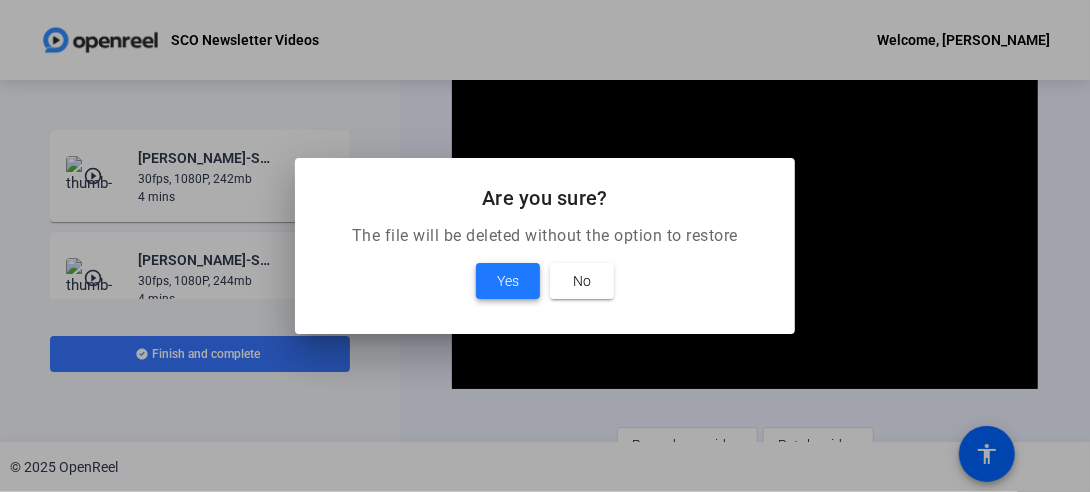 click at bounding box center [508, 281] 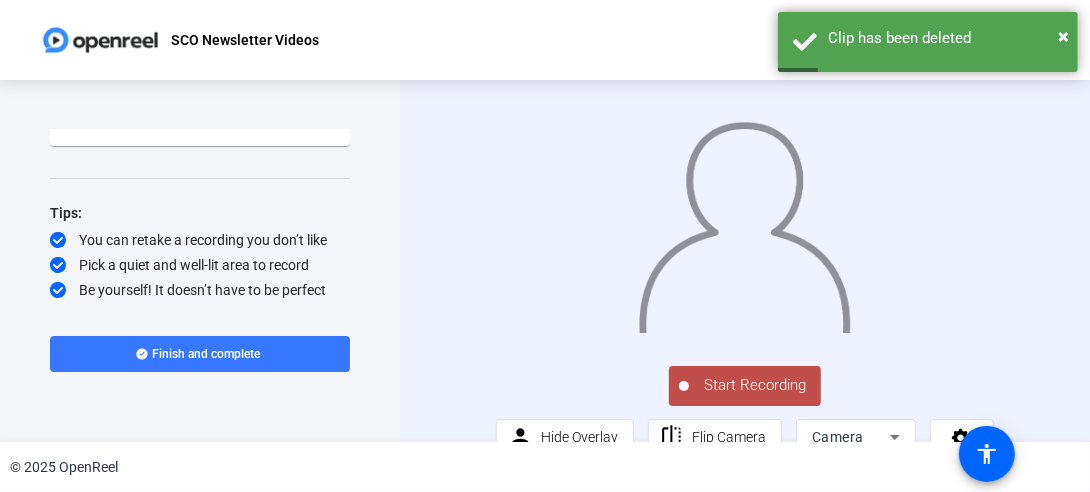 scroll, scrollTop: 0, scrollLeft: 0, axis: both 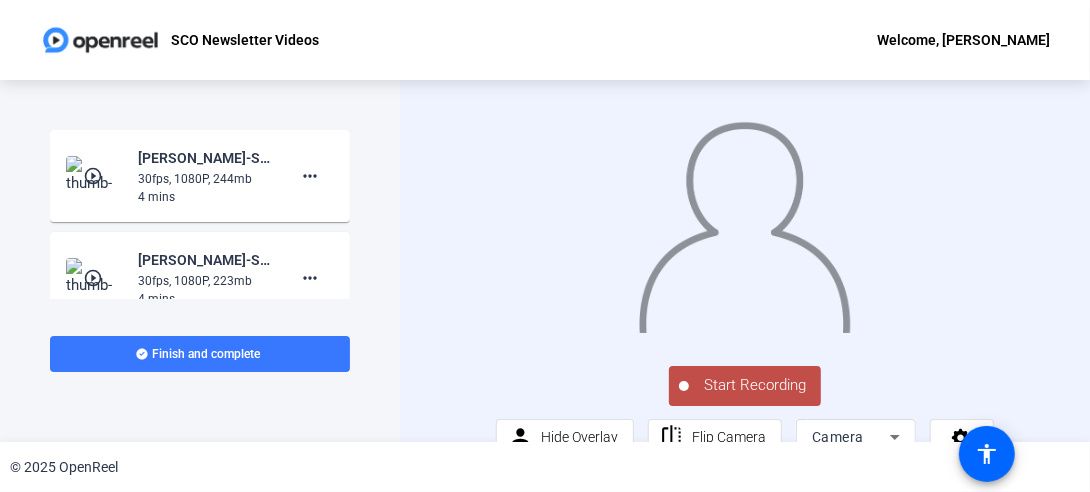 click on "play_circle_outline" 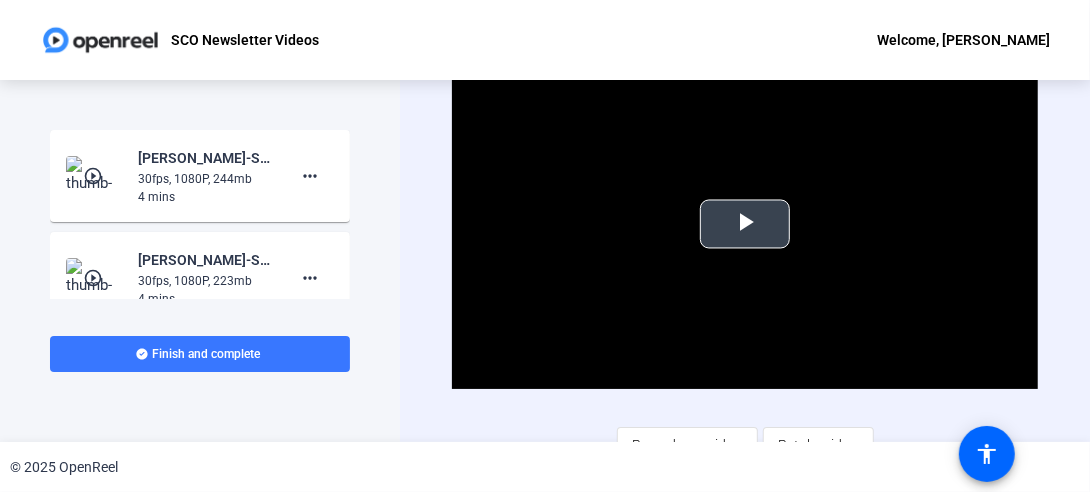click at bounding box center (745, 224) 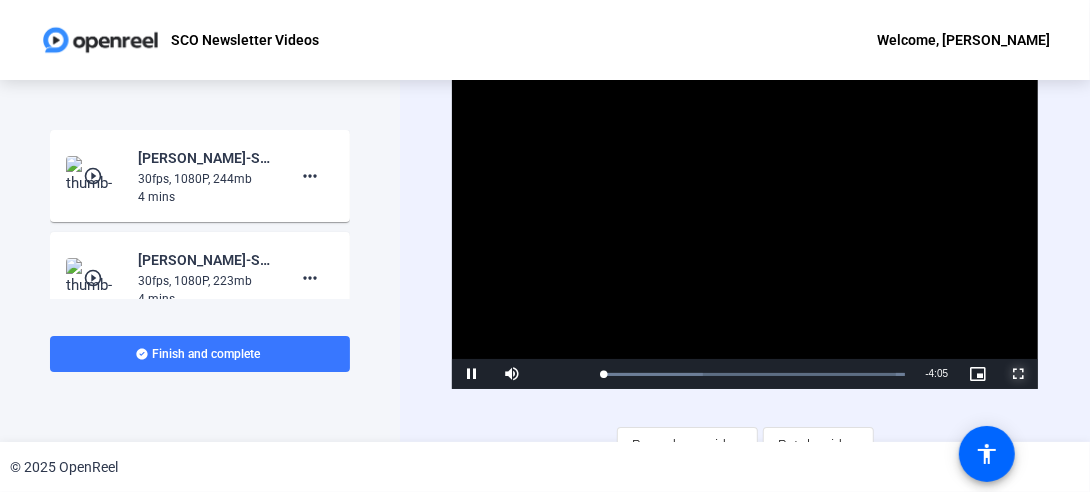 drag, startPoint x: 1013, startPoint y: 372, endPoint x: 1017, endPoint y: 446, distance: 74.10803 